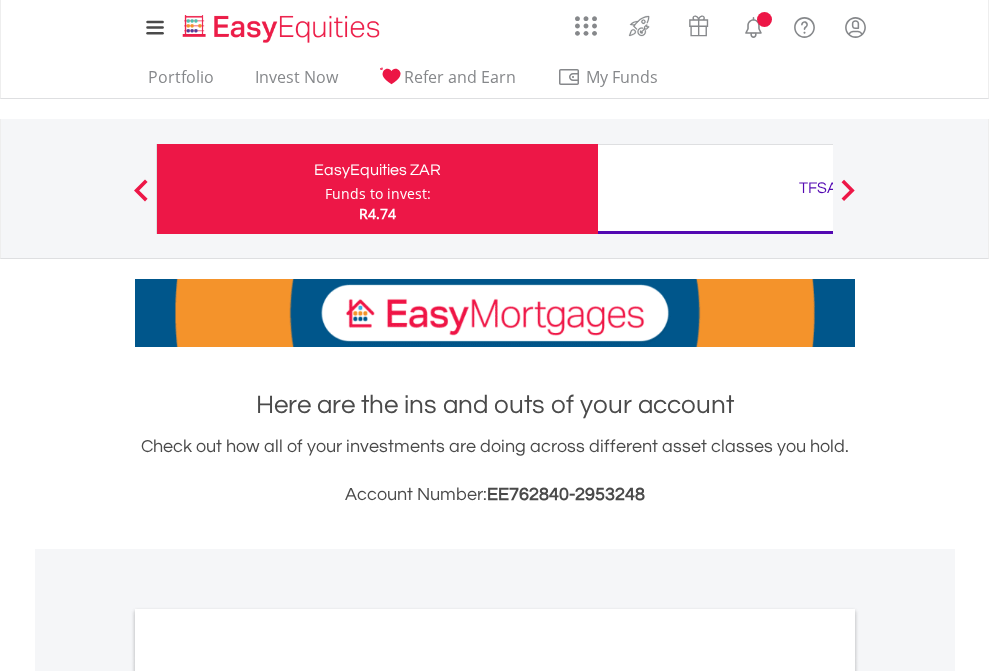 scroll, scrollTop: 0, scrollLeft: 0, axis: both 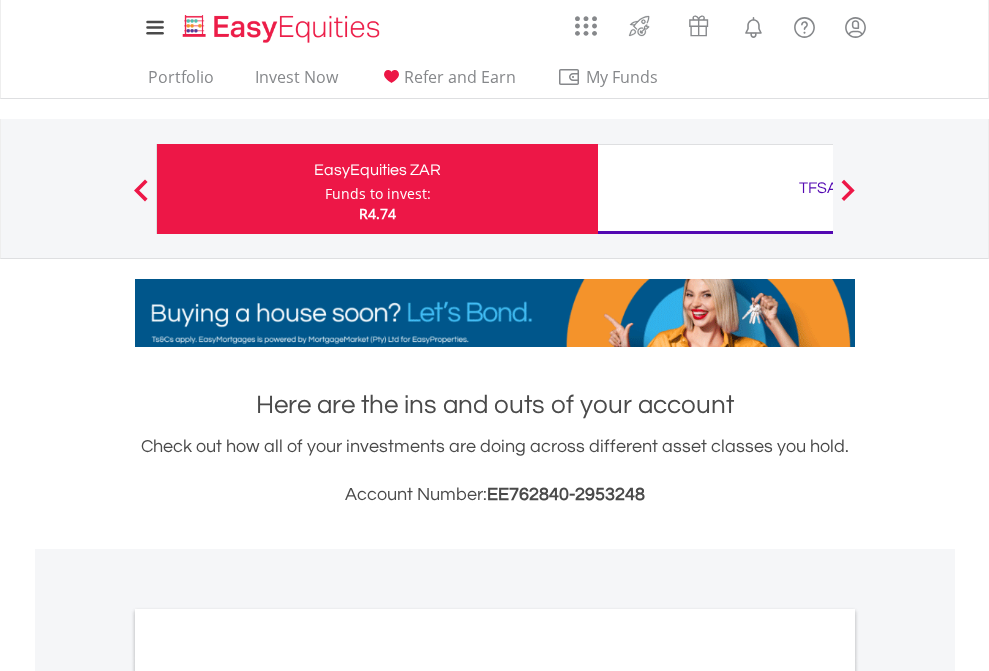 click on "Funds to invest:" at bounding box center [378, 194] 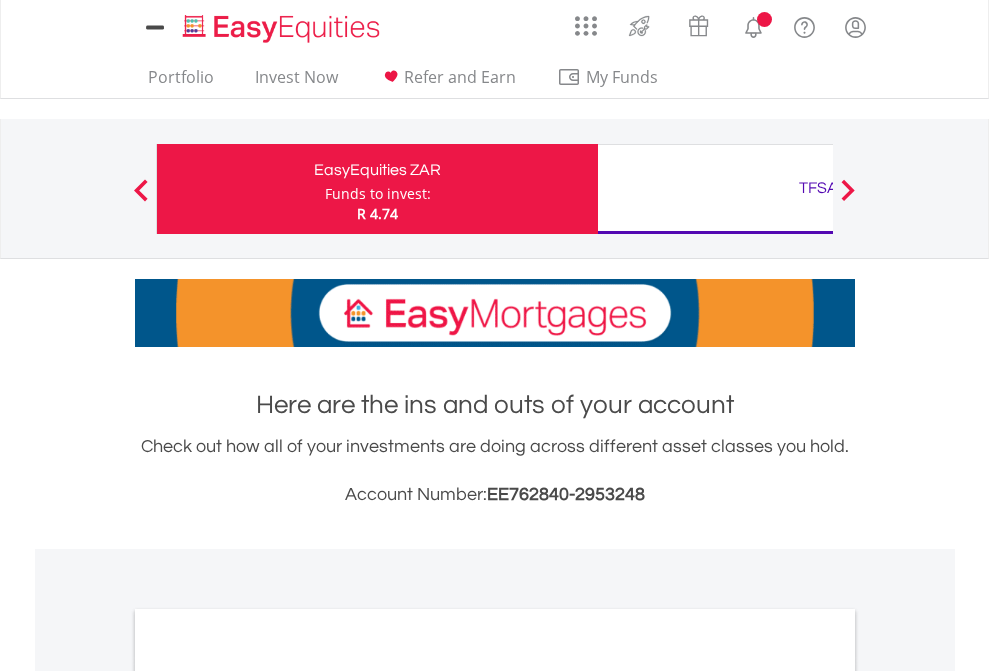 scroll, scrollTop: 0, scrollLeft: 0, axis: both 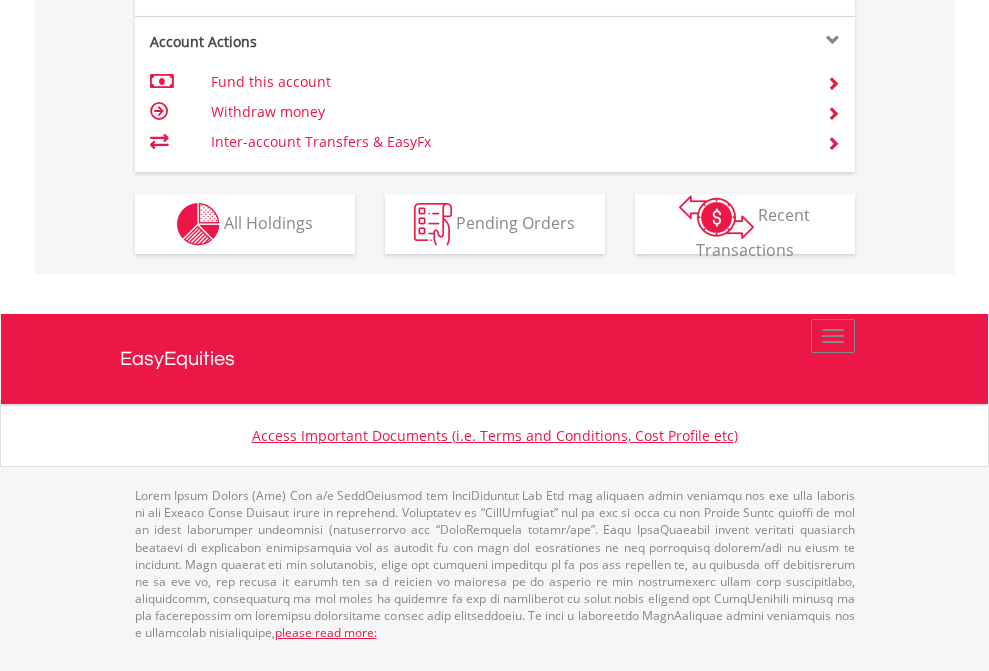 click on "Investment types" at bounding box center (706, -337) 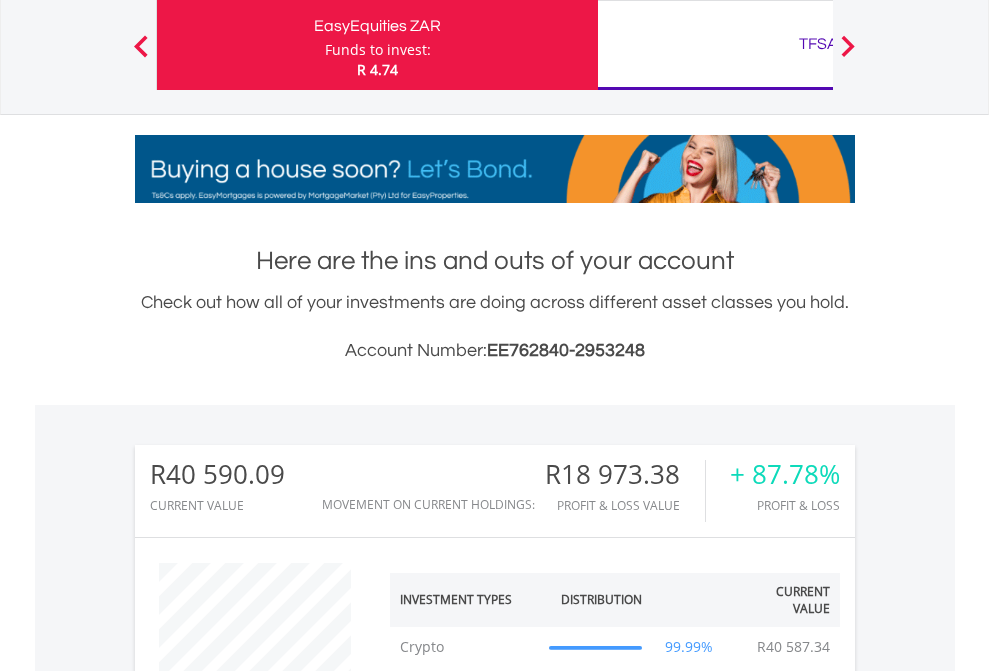 click on "TFSA" at bounding box center [818, 44] 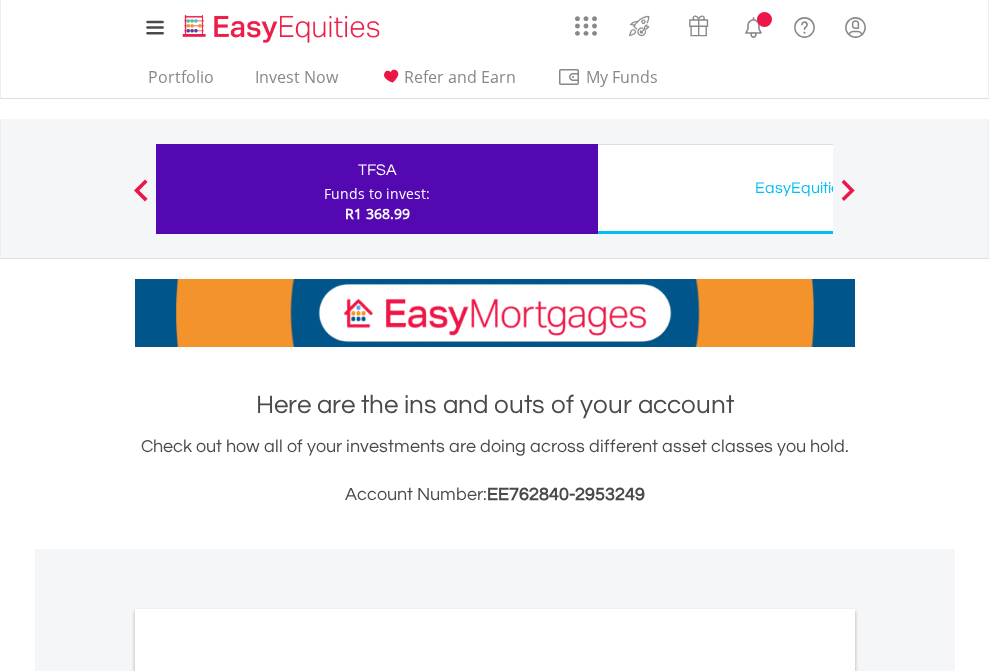 scroll, scrollTop: 0, scrollLeft: 0, axis: both 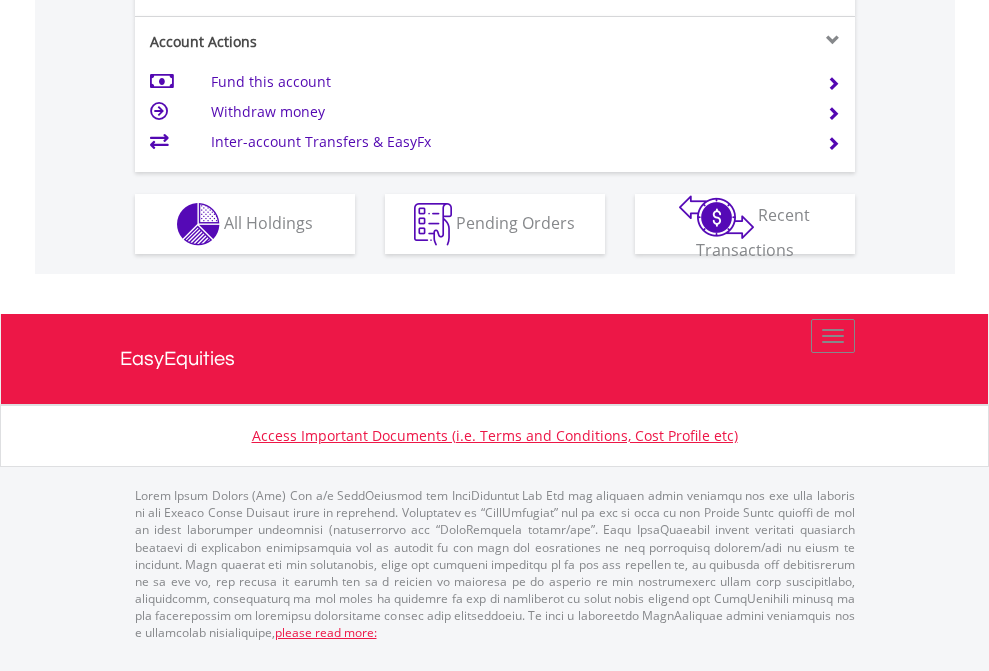 click on "Investment types" at bounding box center [706, -337] 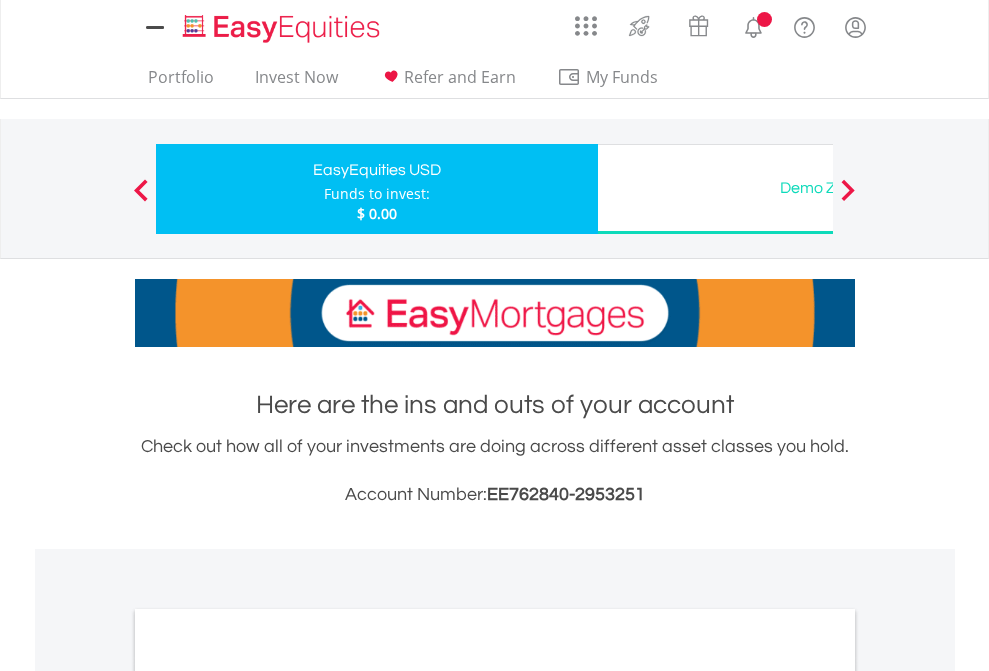 scroll, scrollTop: 0, scrollLeft: 0, axis: both 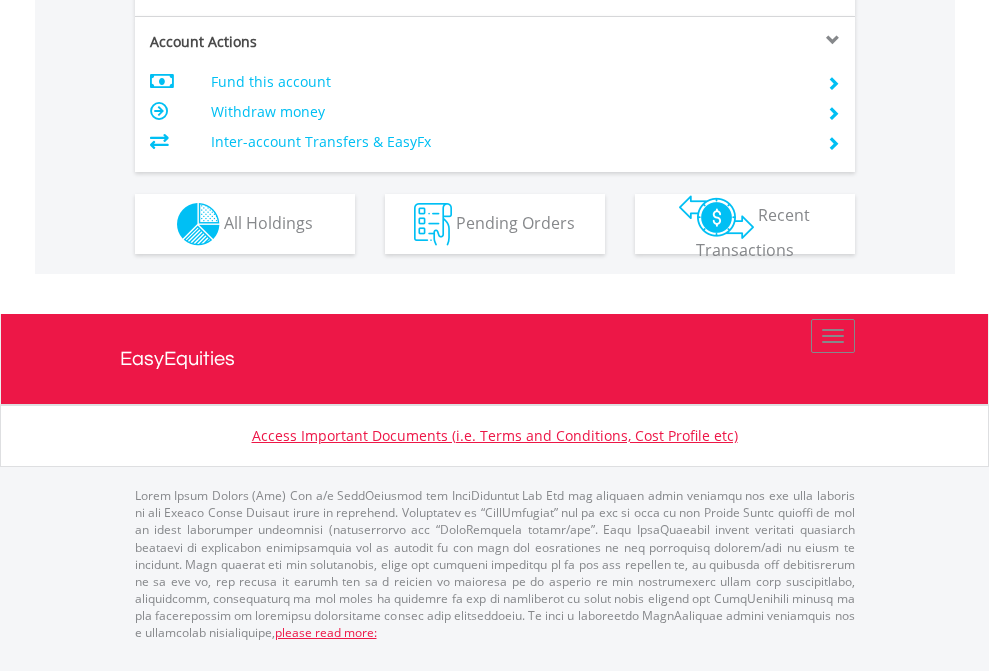 click on "Investment types" at bounding box center [706, -337] 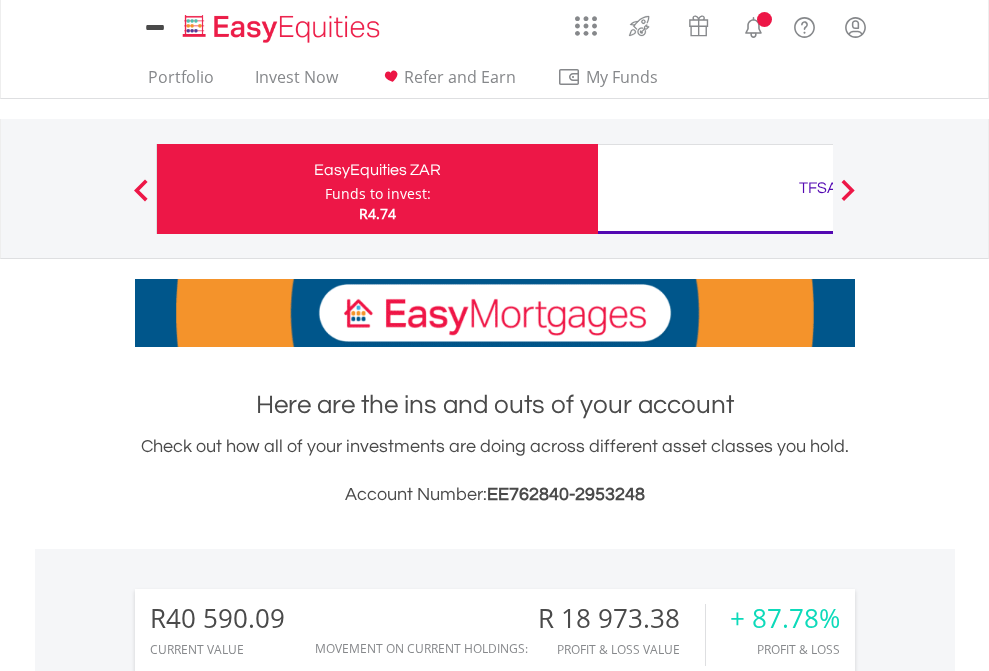 scroll, scrollTop: 0, scrollLeft: 0, axis: both 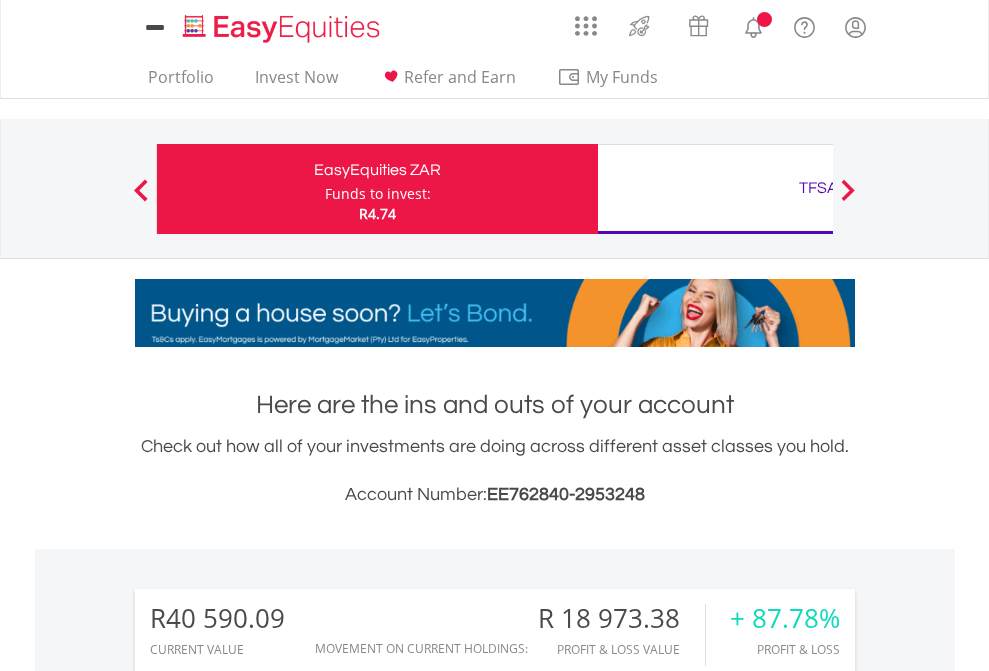 click on "All Holdings" at bounding box center (268, 1546) 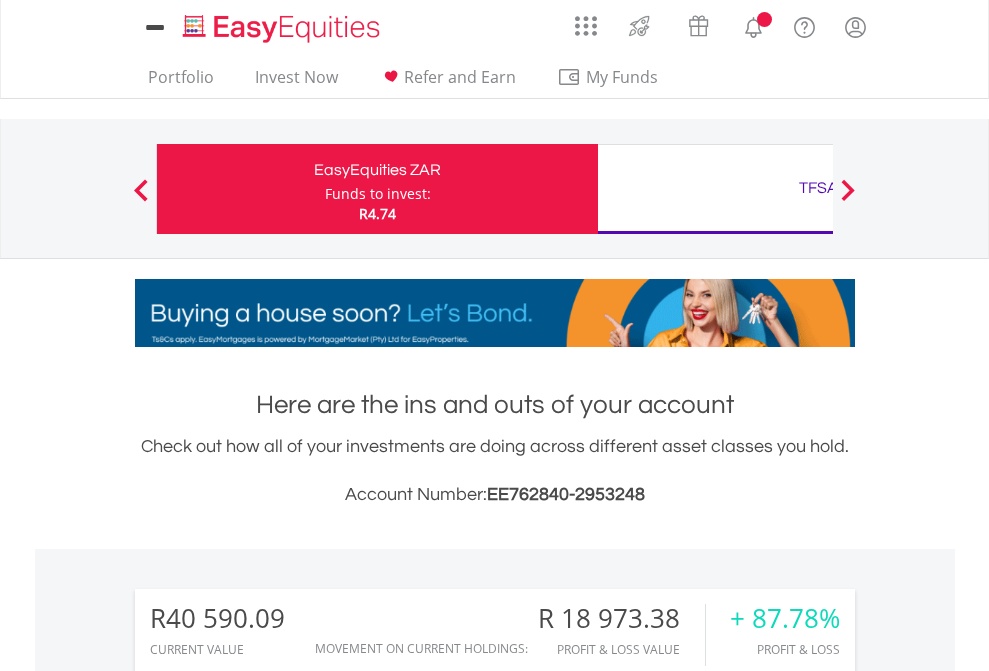 scroll, scrollTop: 999808, scrollLeft: 999687, axis: both 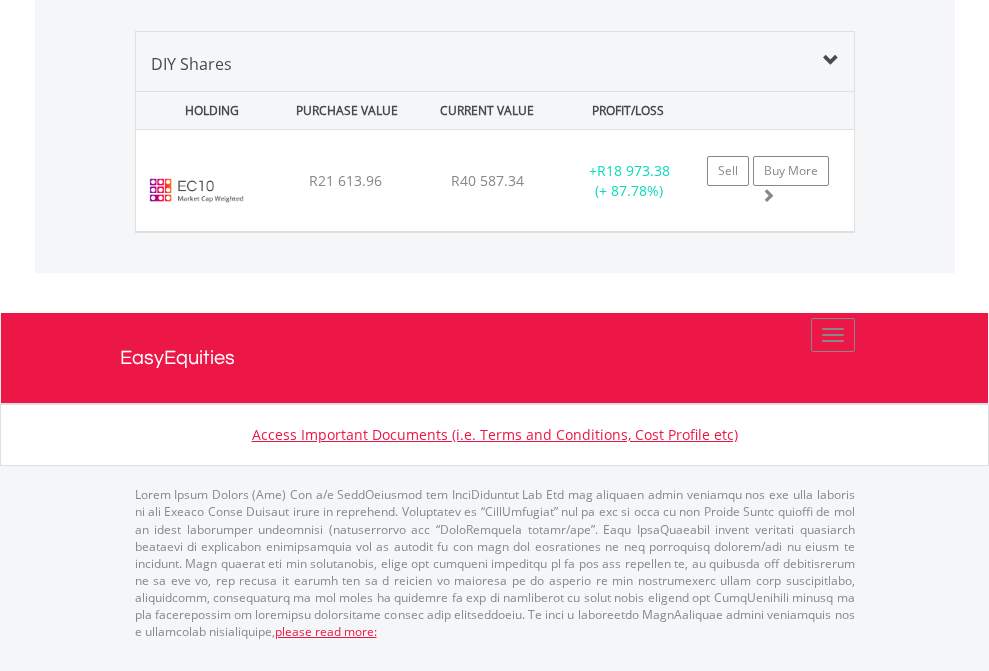 click on "TFSA" at bounding box center (818, -1419) 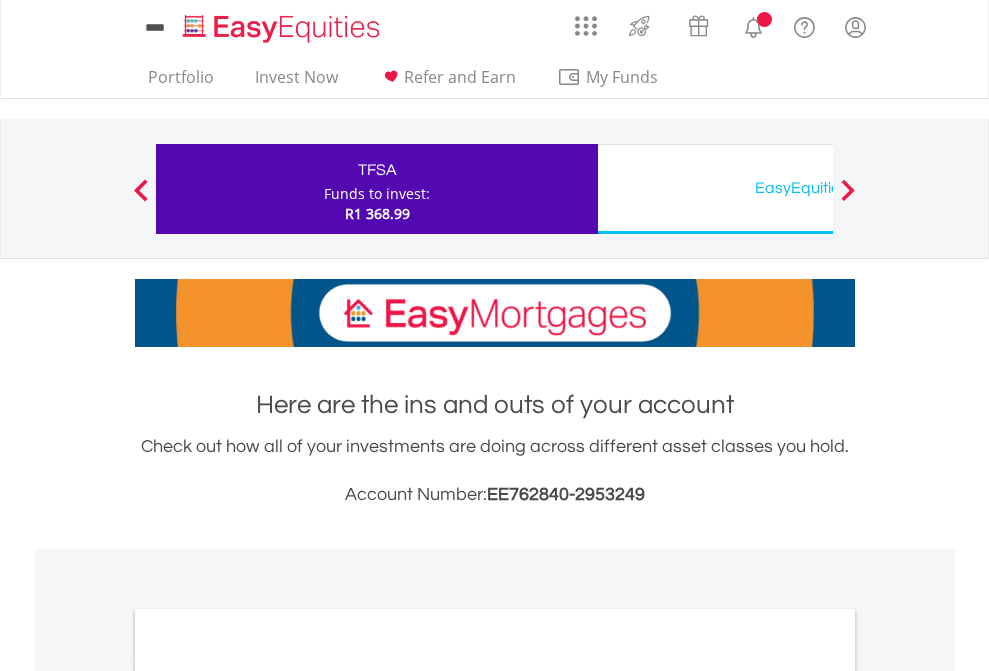 scroll, scrollTop: 1202, scrollLeft: 0, axis: vertical 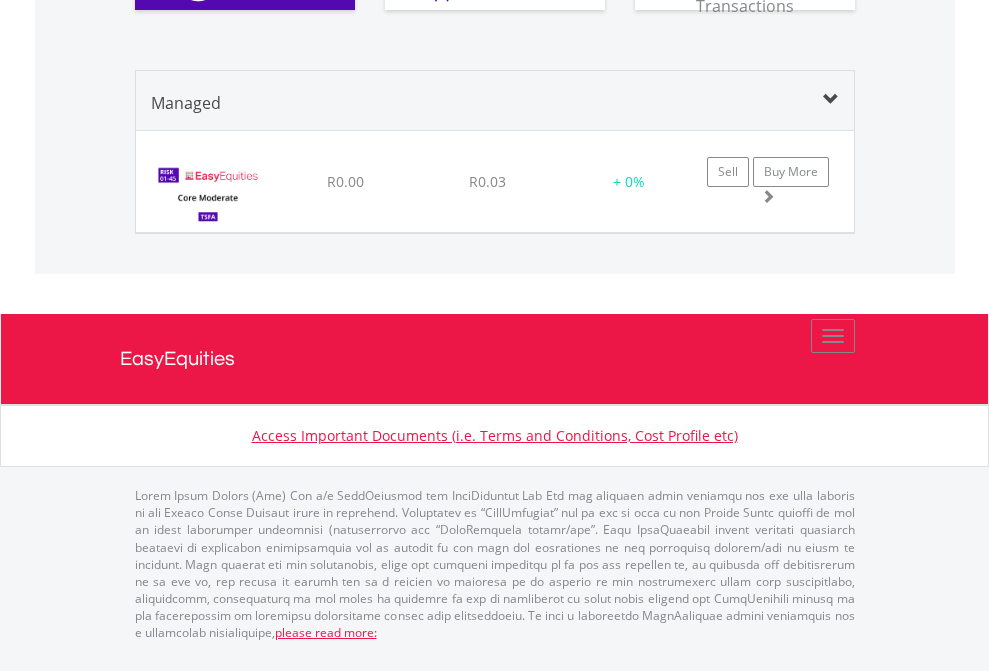 click on "EasyEquities USD" at bounding box center (818, -1380) 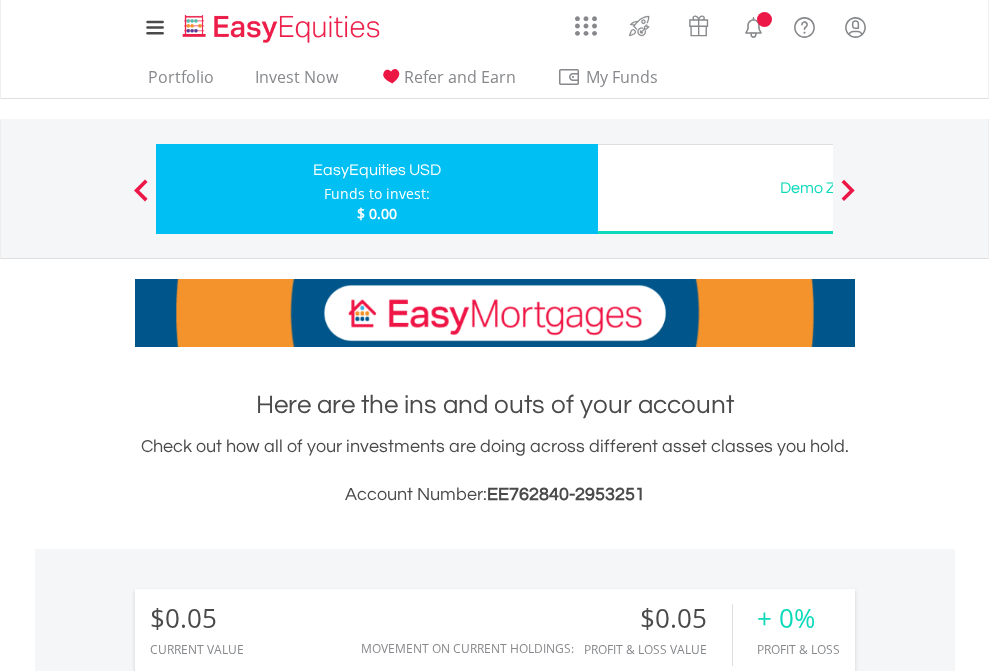 scroll, scrollTop: 0, scrollLeft: 0, axis: both 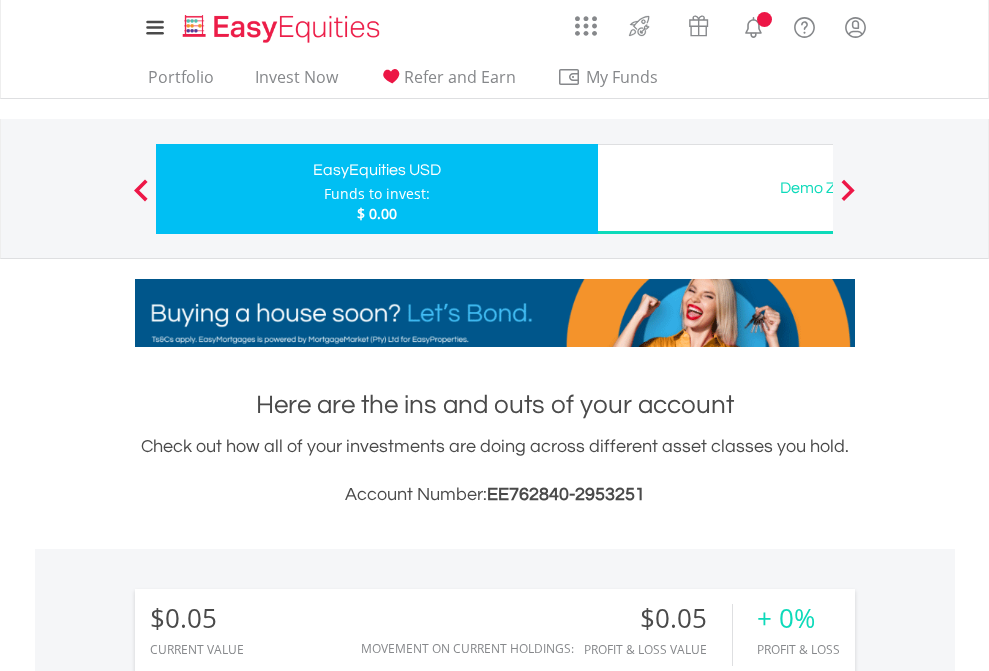 click on "All Holdings" at bounding box center (268, 1466) 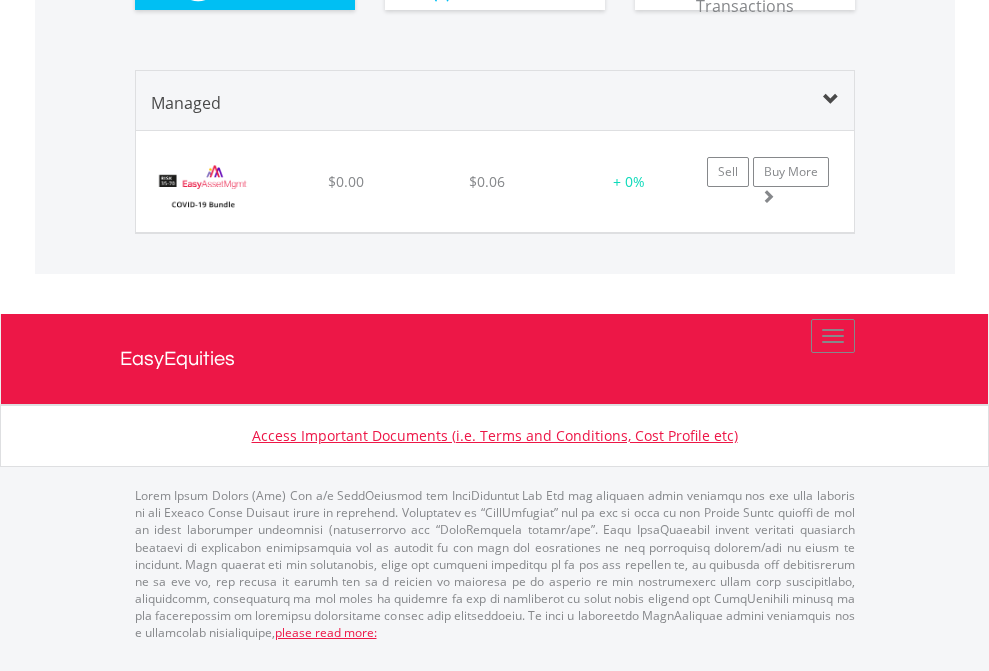 scroll, scrollTop: 2190, scrollLeft: 0, axis: vertical 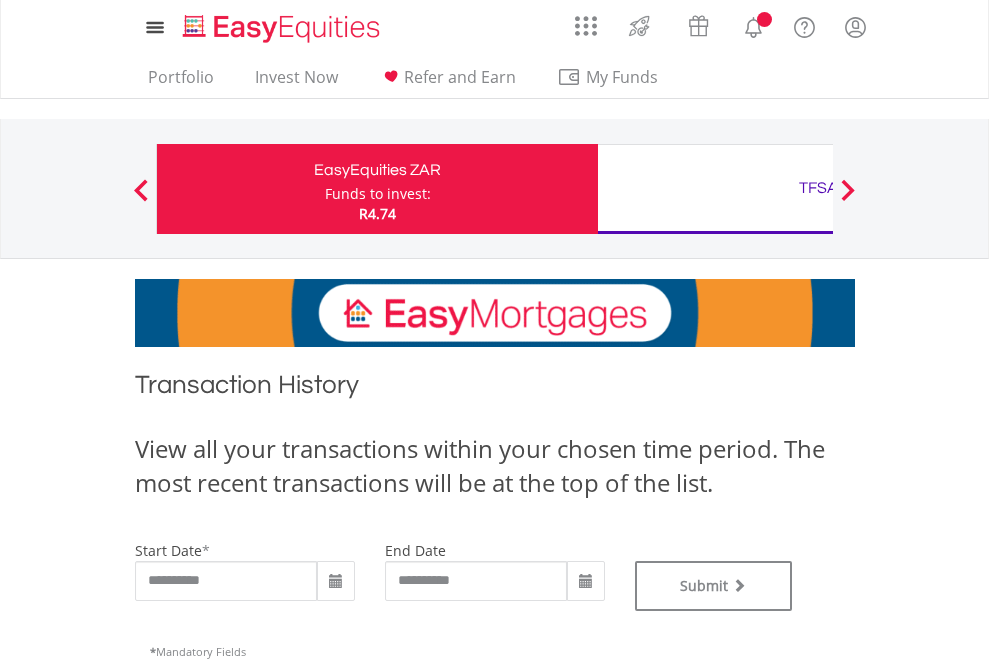 type on "**********" 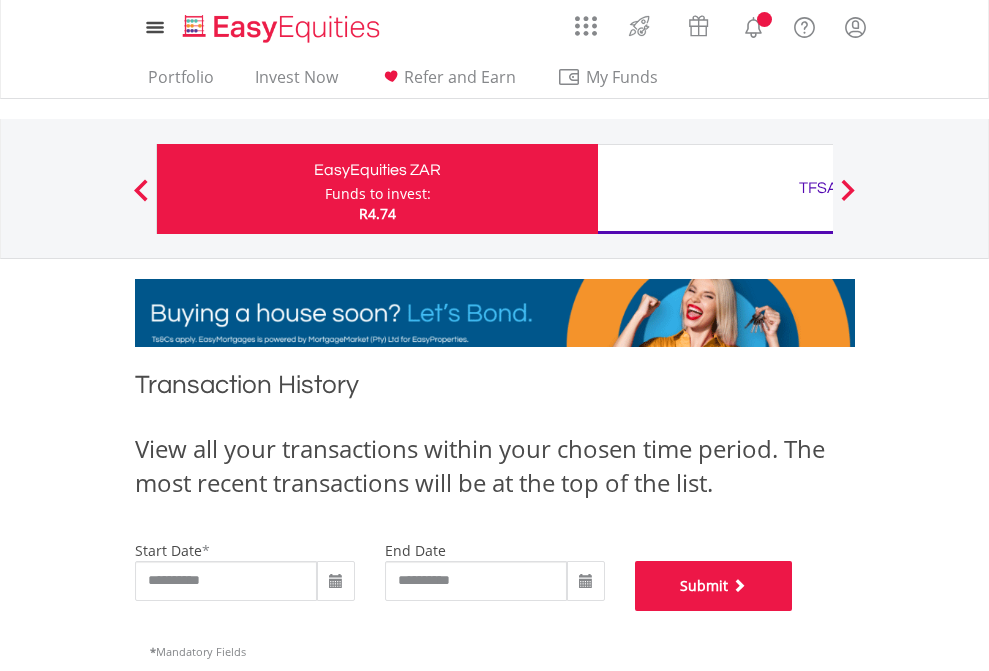 click on "Submit" at bounding box center [714, 586] 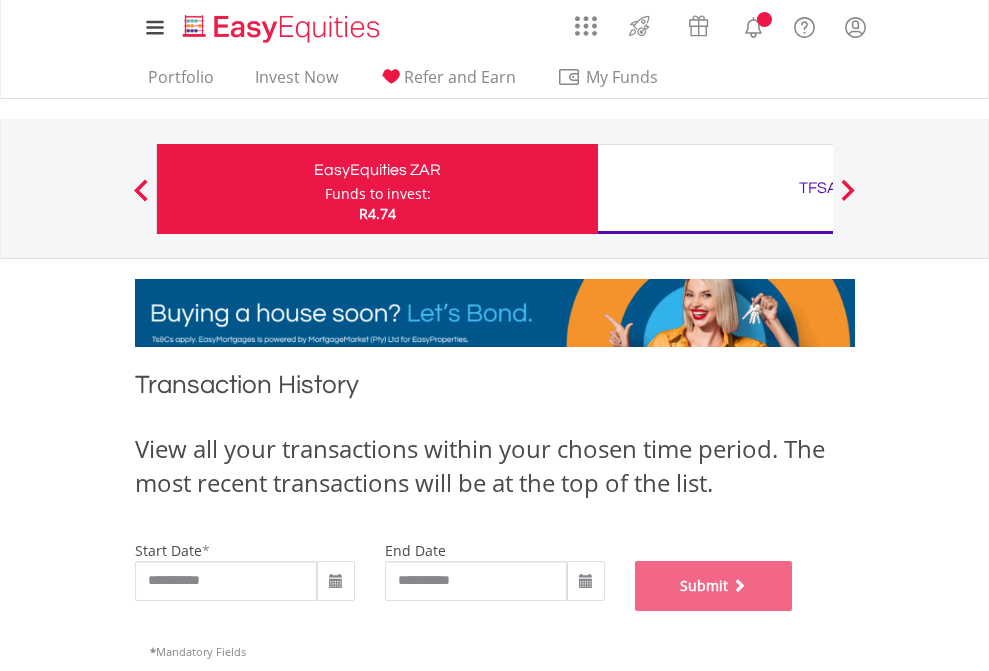 scroll, scrollTop: 811, scrollLeft: 0, axis: vertical 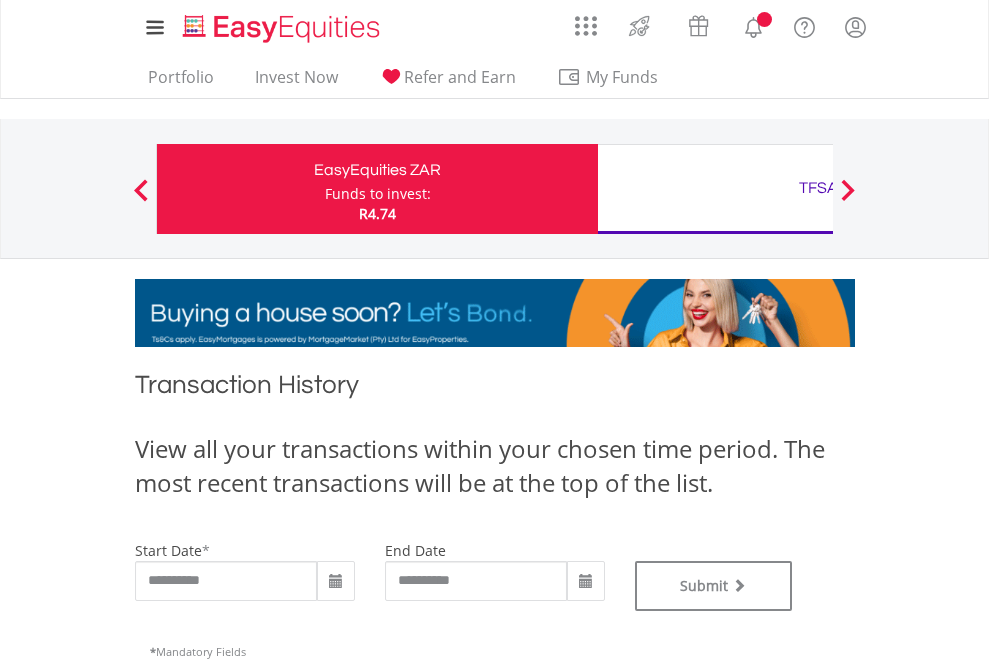 click on "TFSA" at bounding box center (818, 188) 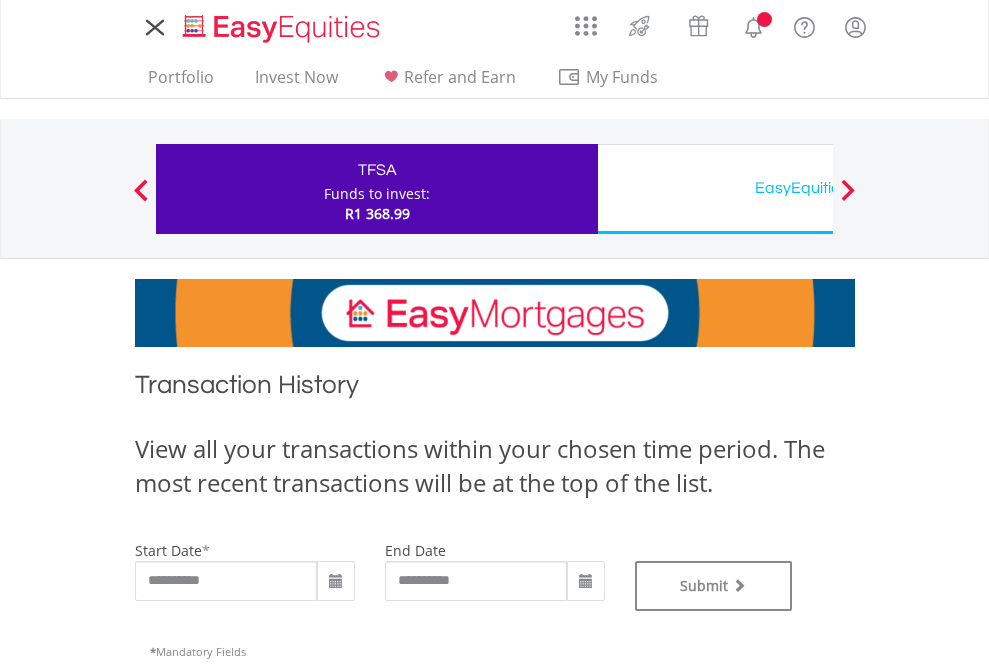 scroll, scrollTop: 0, scrollLeft: 0, axis: both 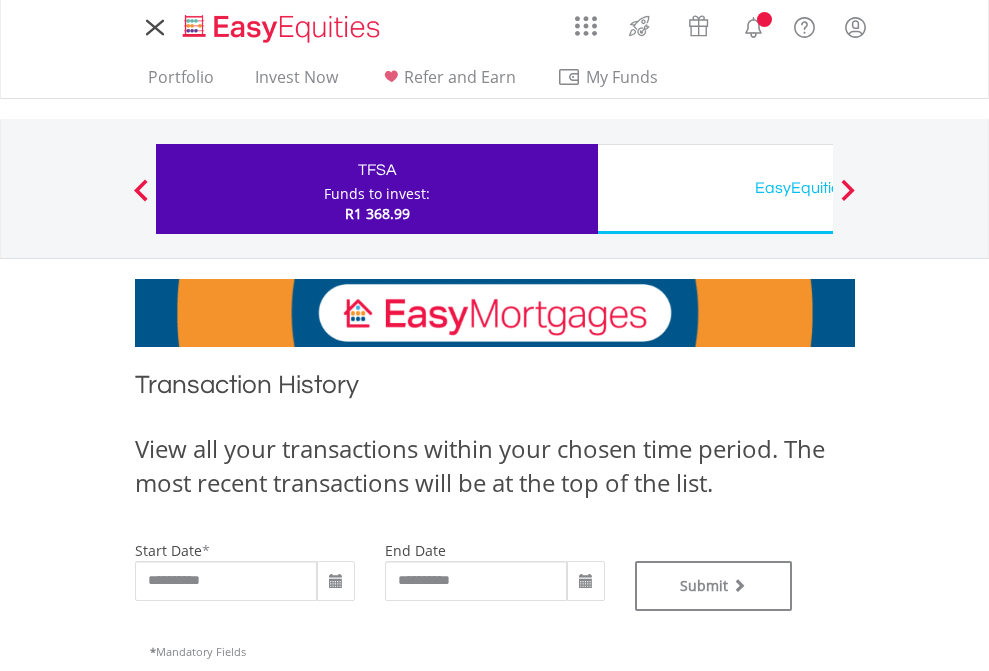 type on "**********" 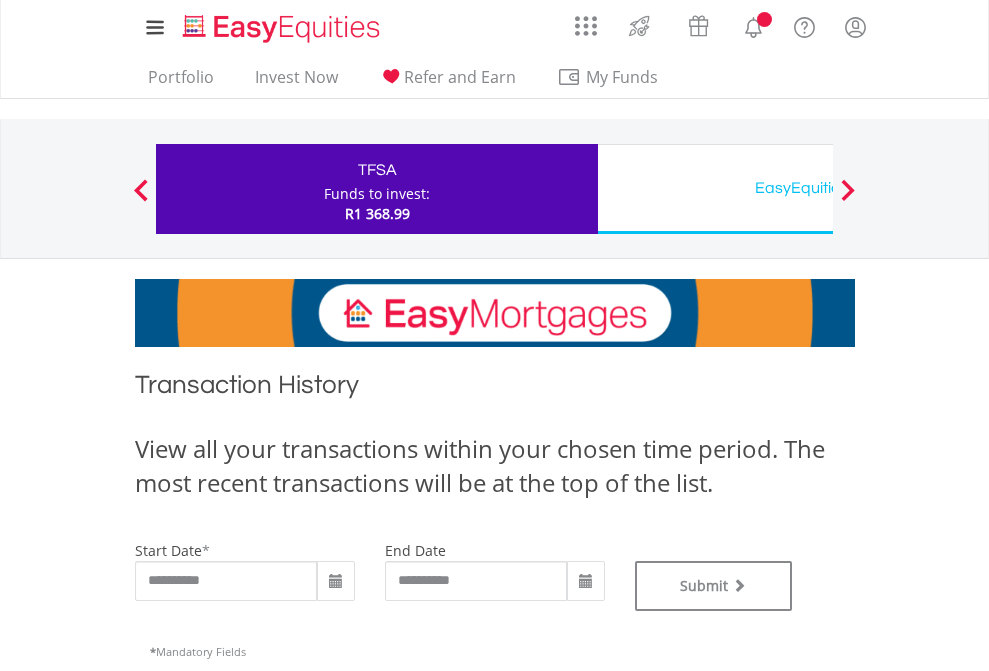 type on "**********" 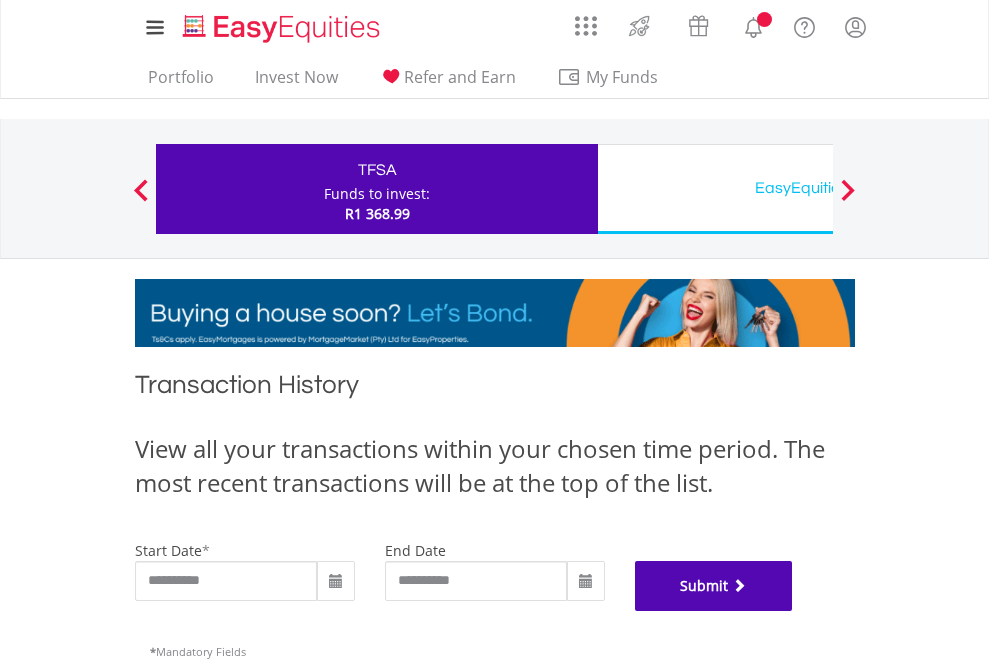 click on "Submit" at bounding box center (714, 586) 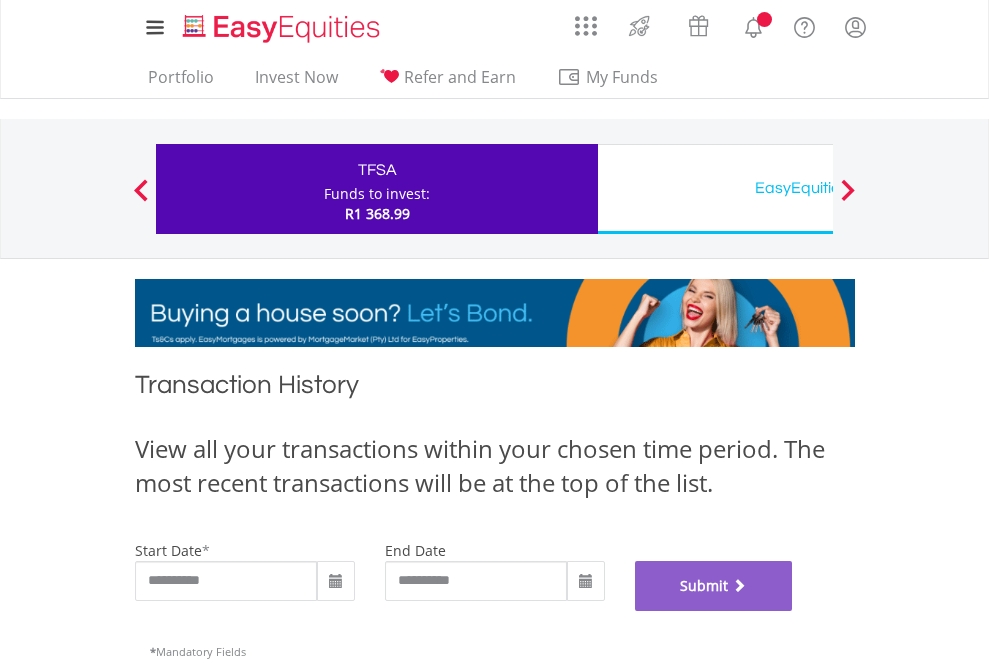 scroll, scrollTop: 811, scrollLeft: 0, axis: vertical 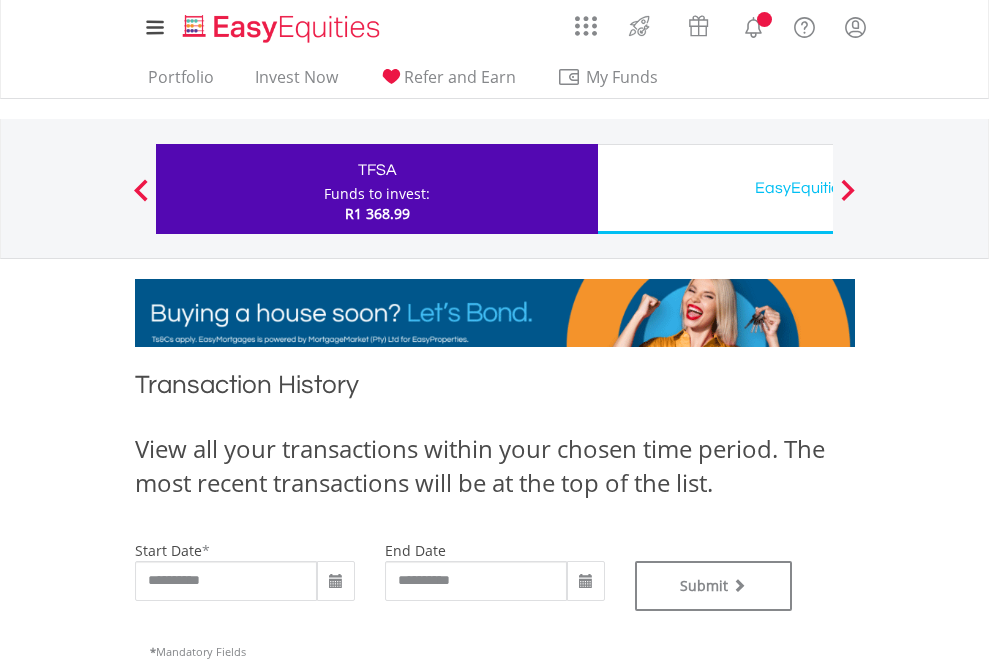 click on "EasyEquities USD" at bounding box center (818, 188) 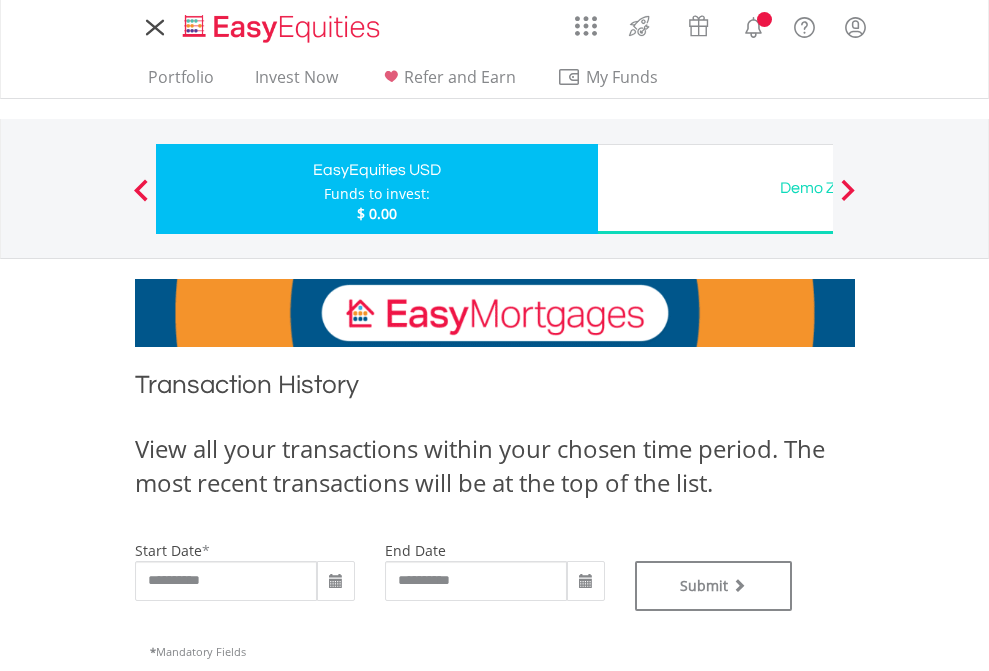 scroll, scrollTop: 0, scrollLeft: 0, axis: both 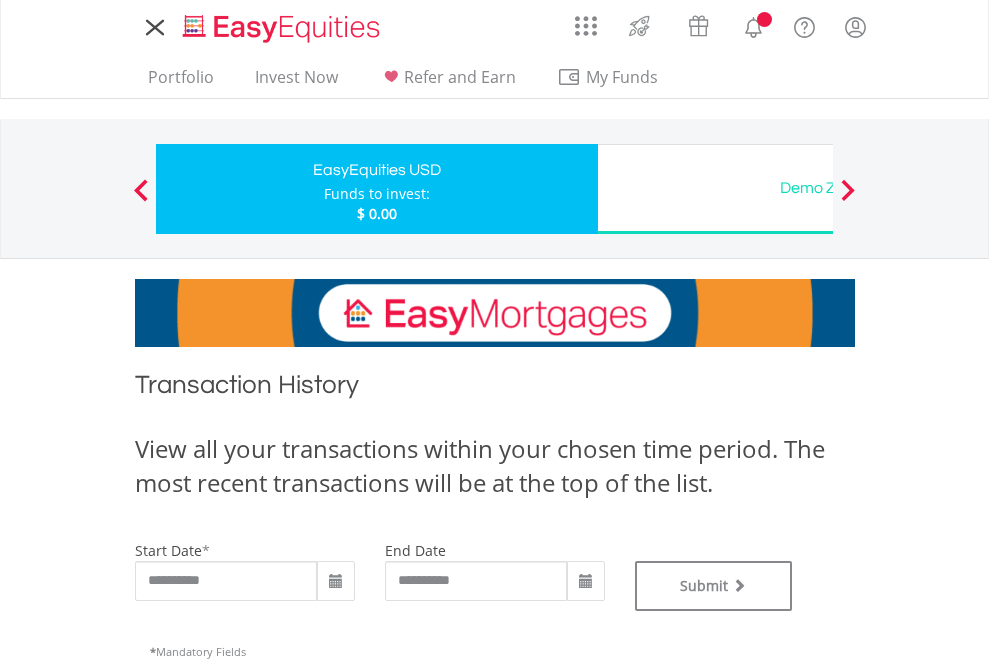 type on "**********" 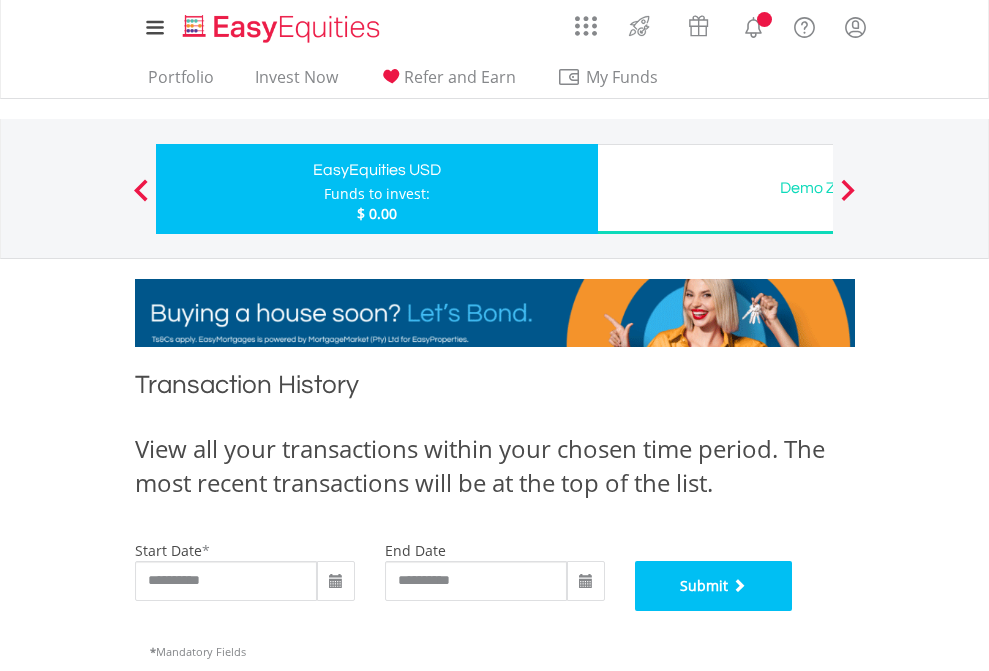 click on "Submit" at bounding box center (714, 586) 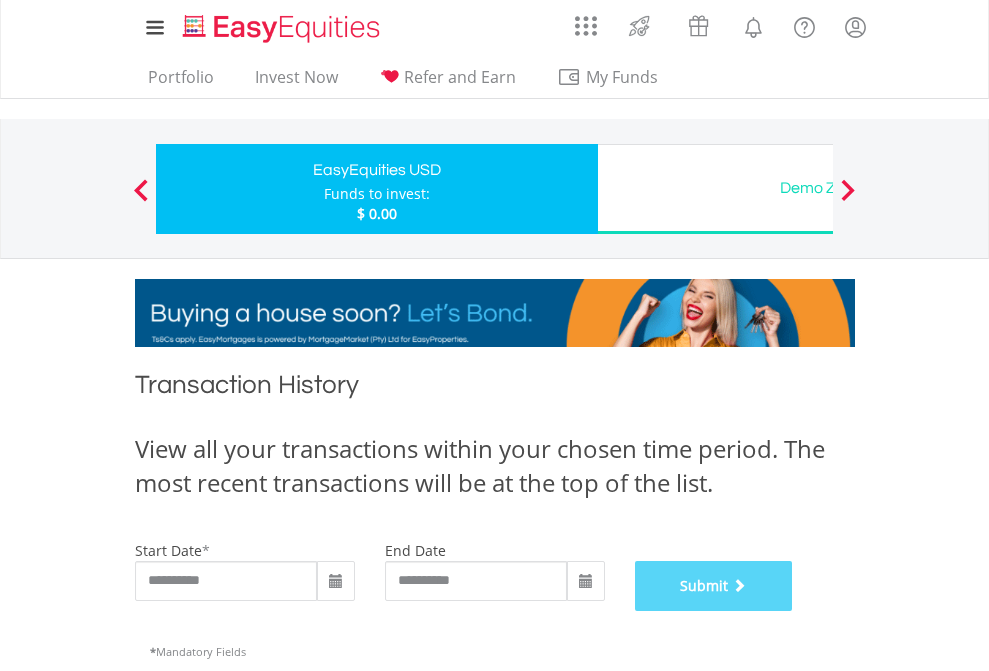 scroll, scrollTop: 811, scrollLeft: 0, axis: vertical 